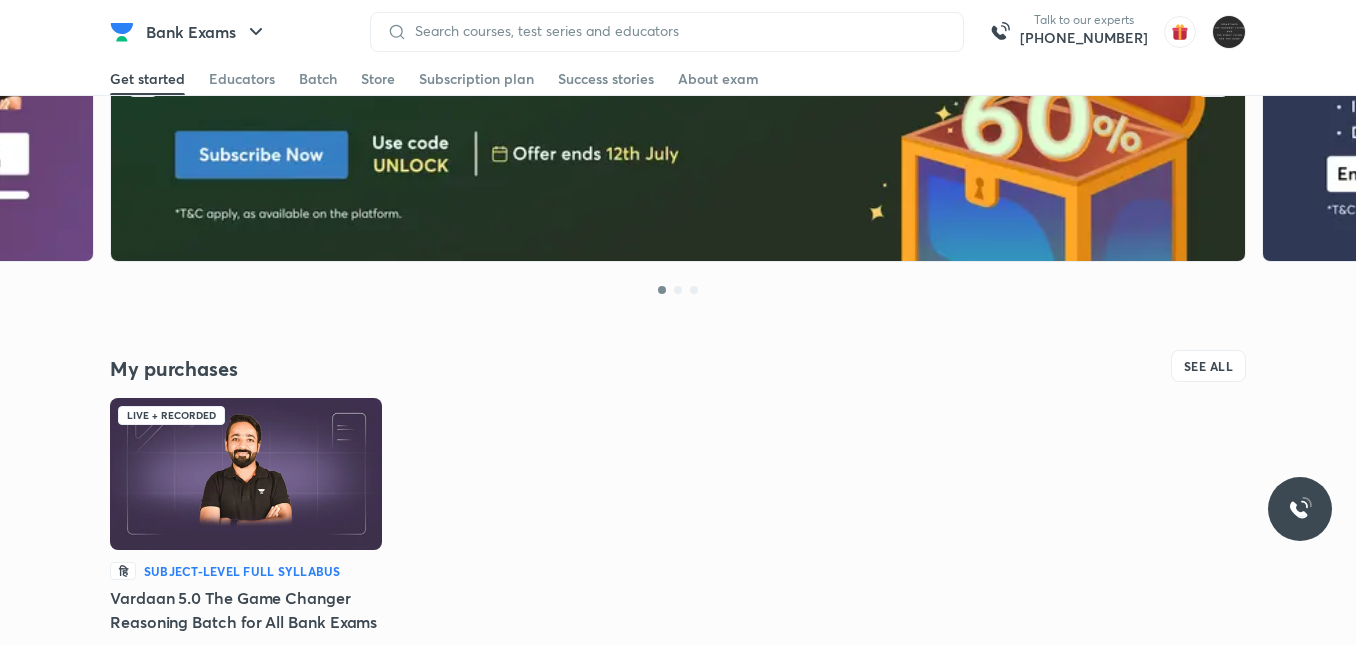 scroll, scrollTop: 200, scrollLeft: 0, axis: vertical 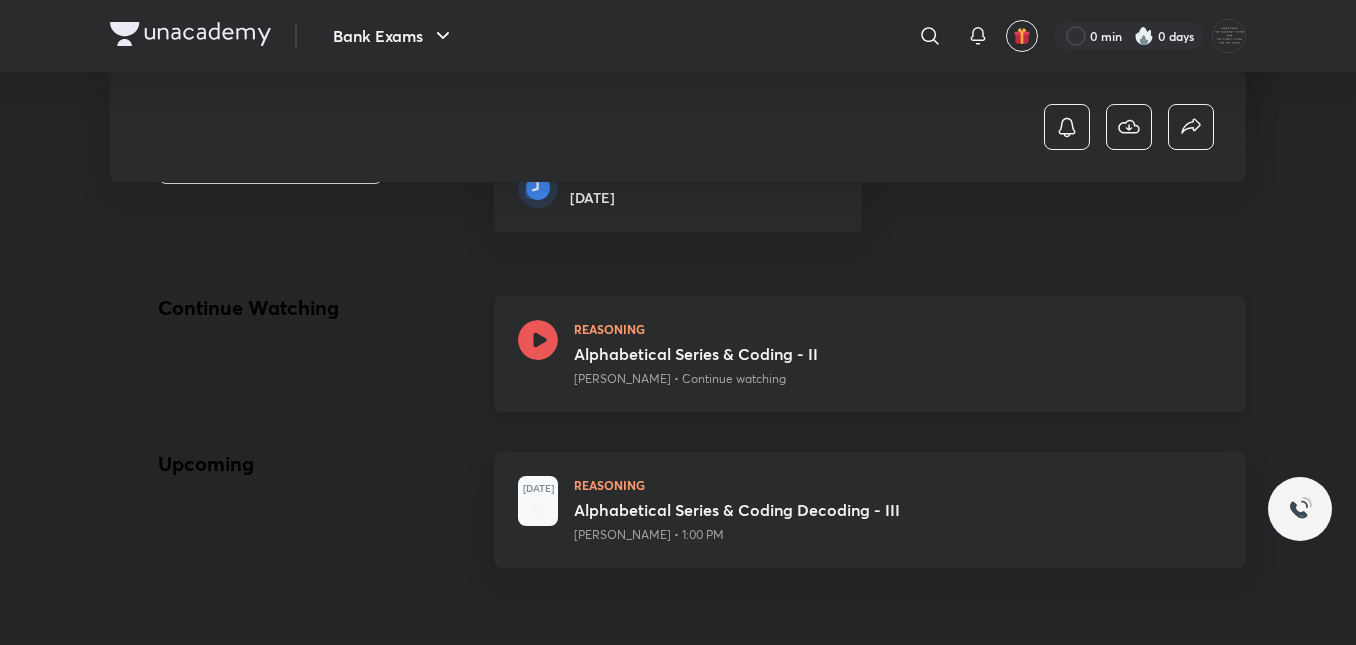 click 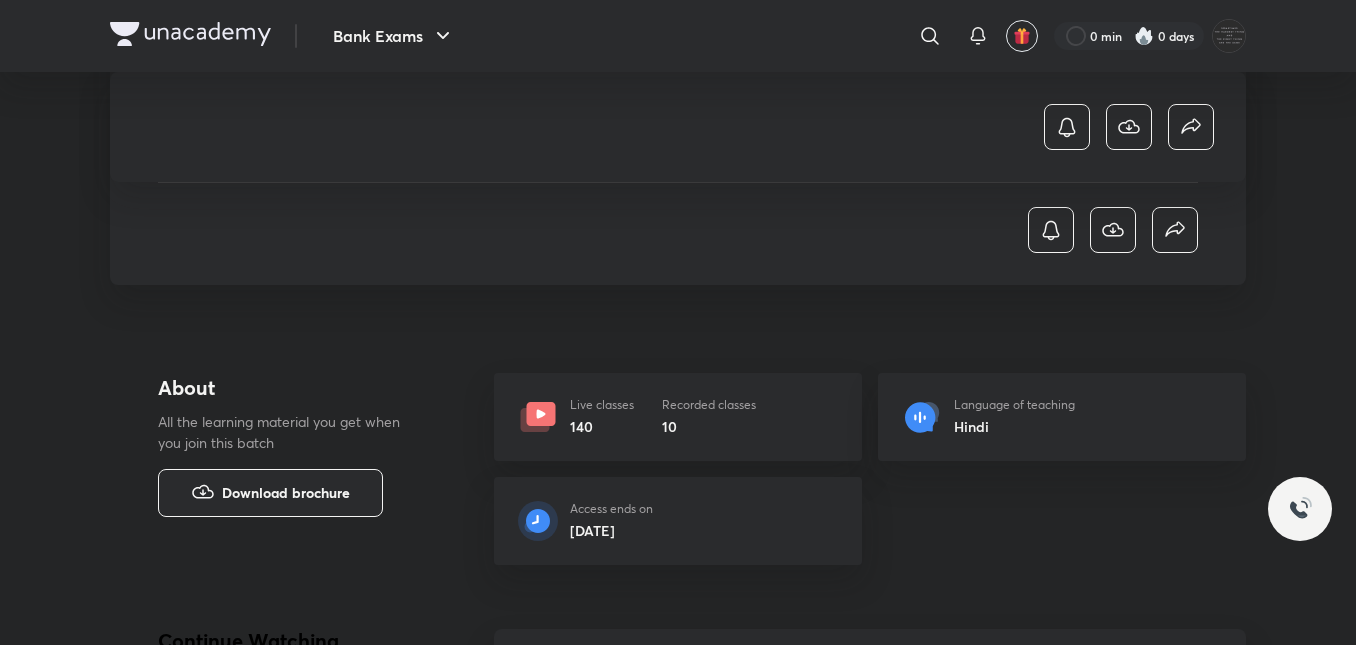 scroll, scrollTop: 400, scrollLeft: 0, axis: vertical 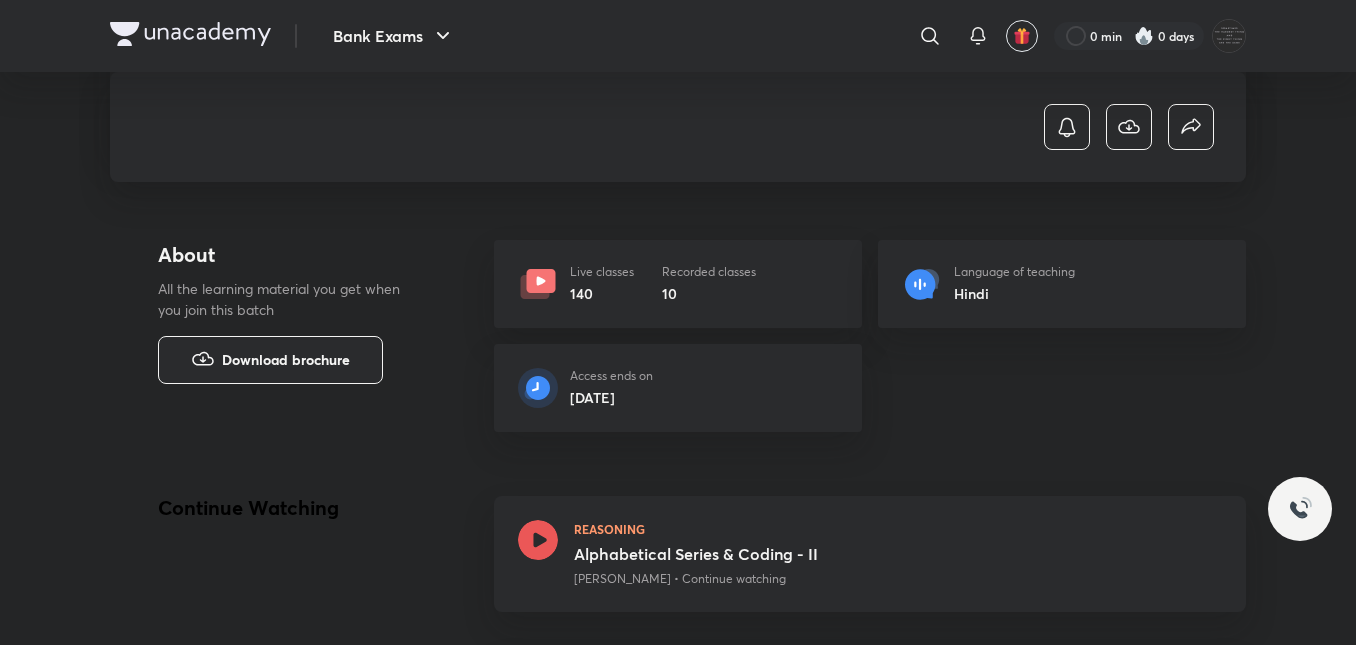 click on "Live classes 140 Recorded classes 10" at bounding box center (678, 284) 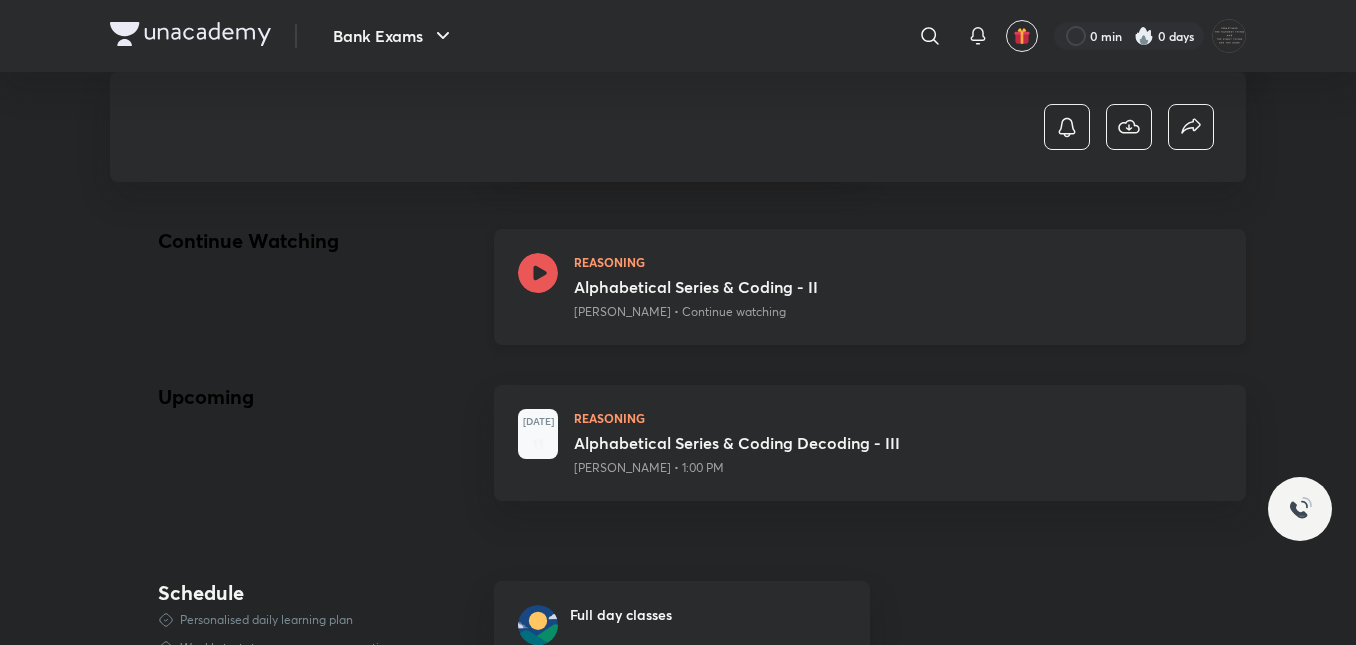 scroll, scrollTop: 933, scrollLeft: 0, axis: vertical 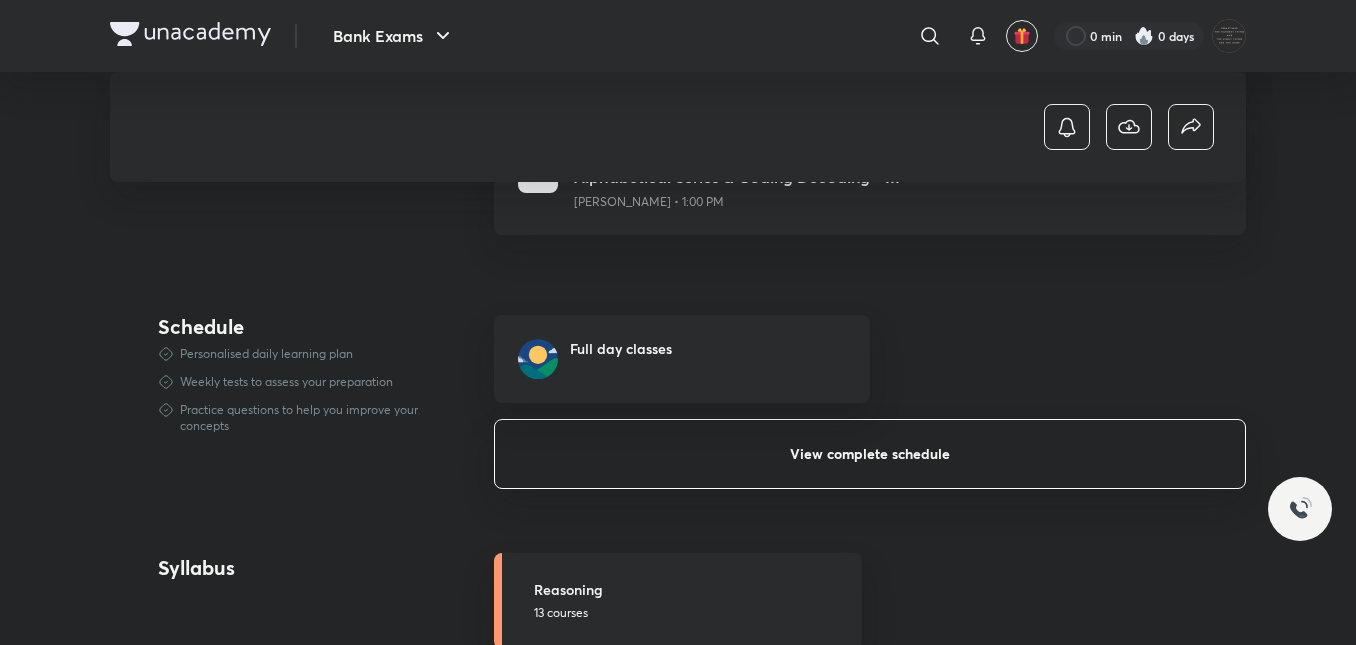 click on "View complete schedule" at bounding box center (870, 454) 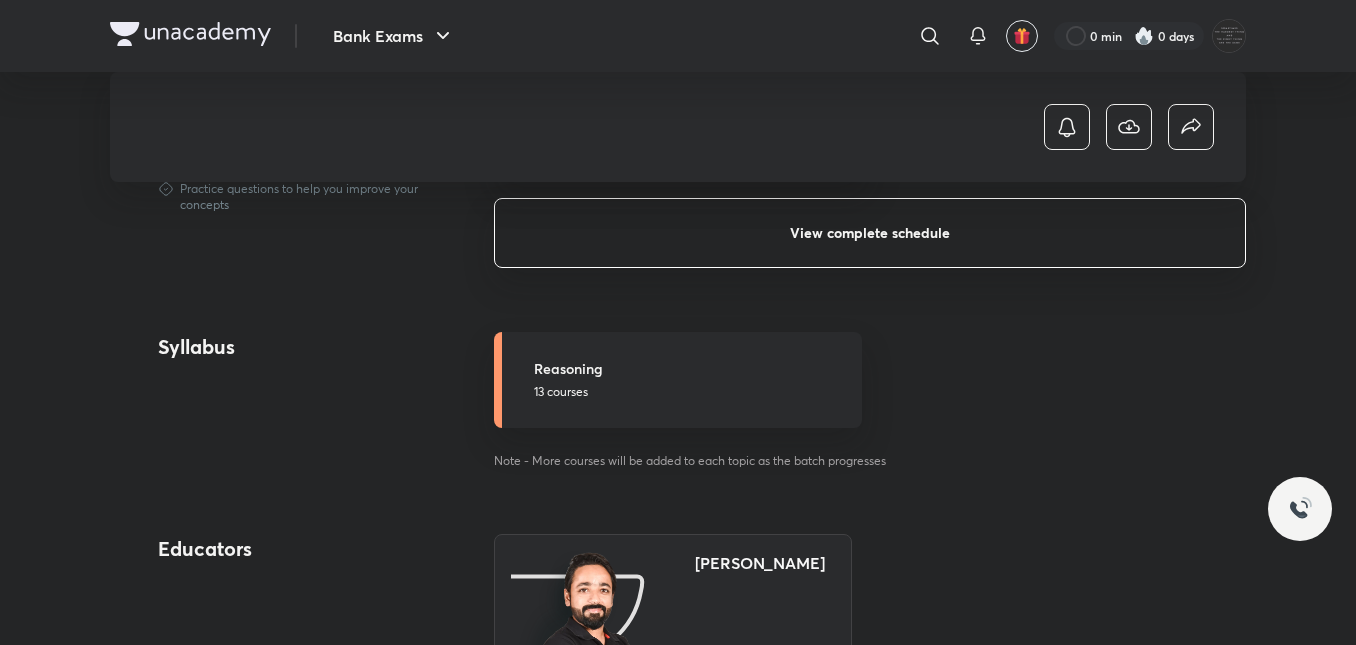 scroll, scrollTop: 1133, scrollLeft: 0, axis: vertical 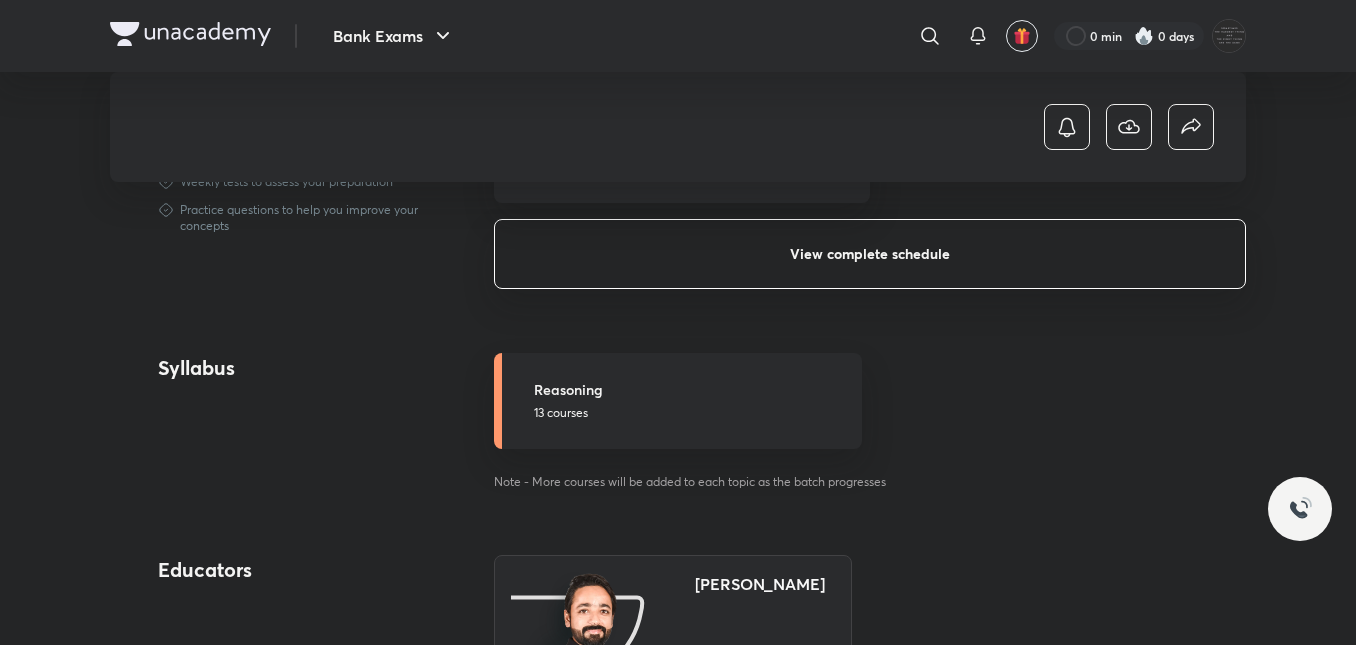 click on "View complete schedule" at bounding box center (870, 254) 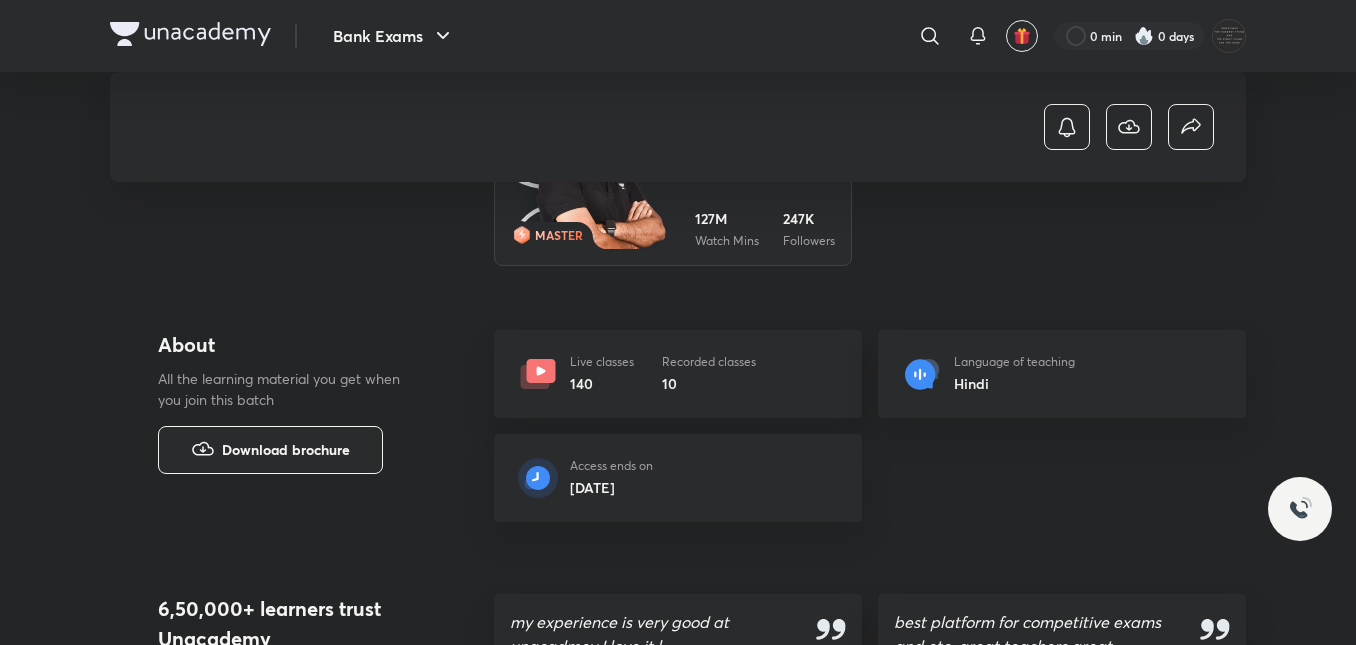 scroll, scrollTop: 1600, scrollLeft: 0, axis: vertical 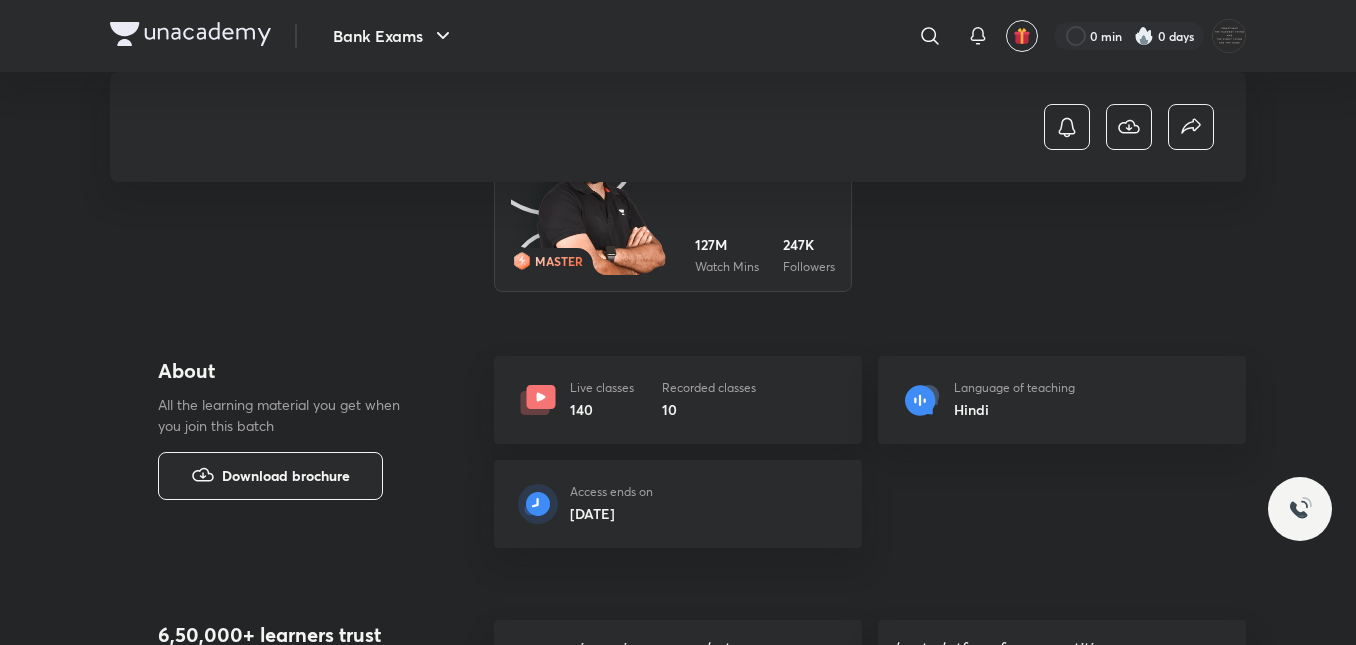 click on "Live classes 140 Recorded classes 10" at bounding box center (678, 400) 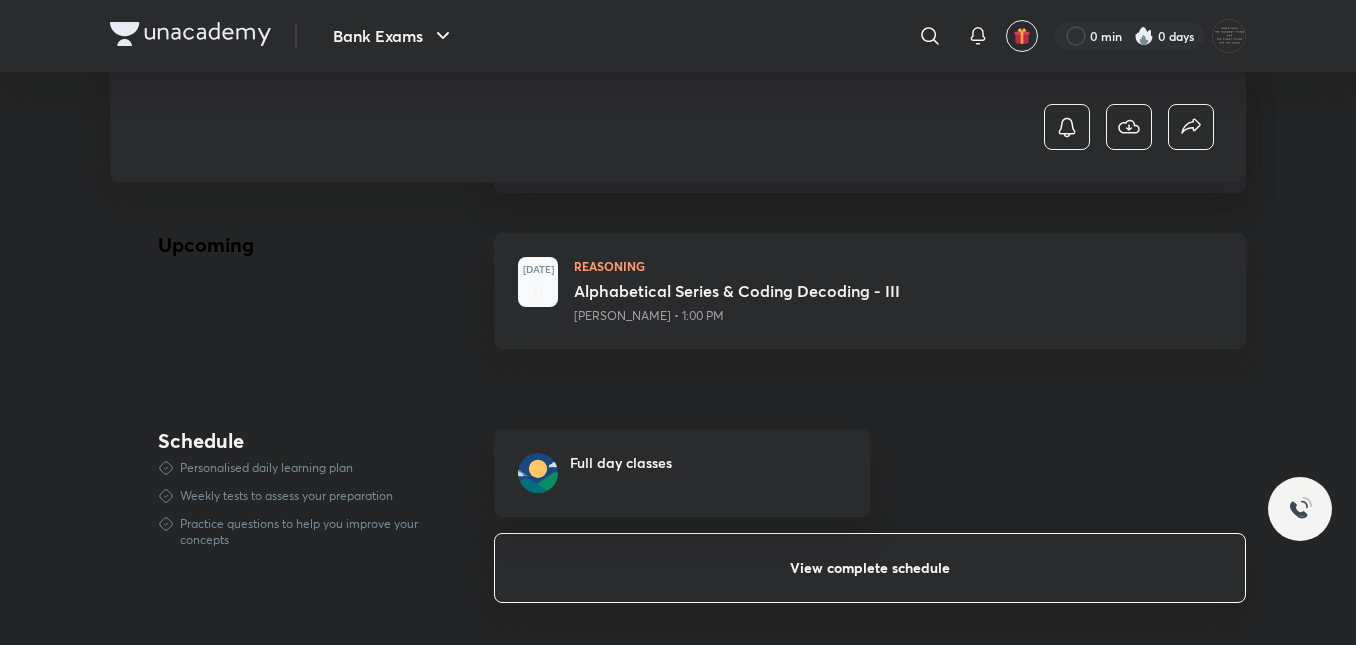scroll, scrollTop: 800, scrollLeft: 0, axis: vertical 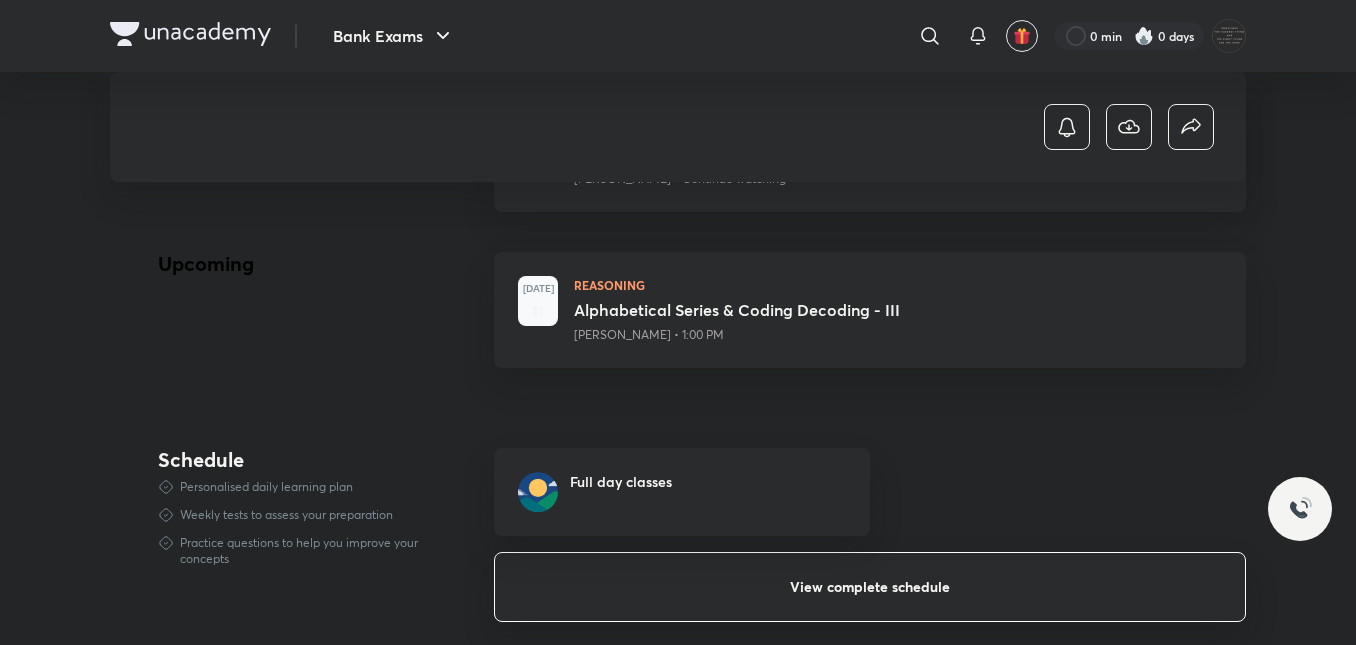 click on "Full day classes" at bounding box center (682, 492) 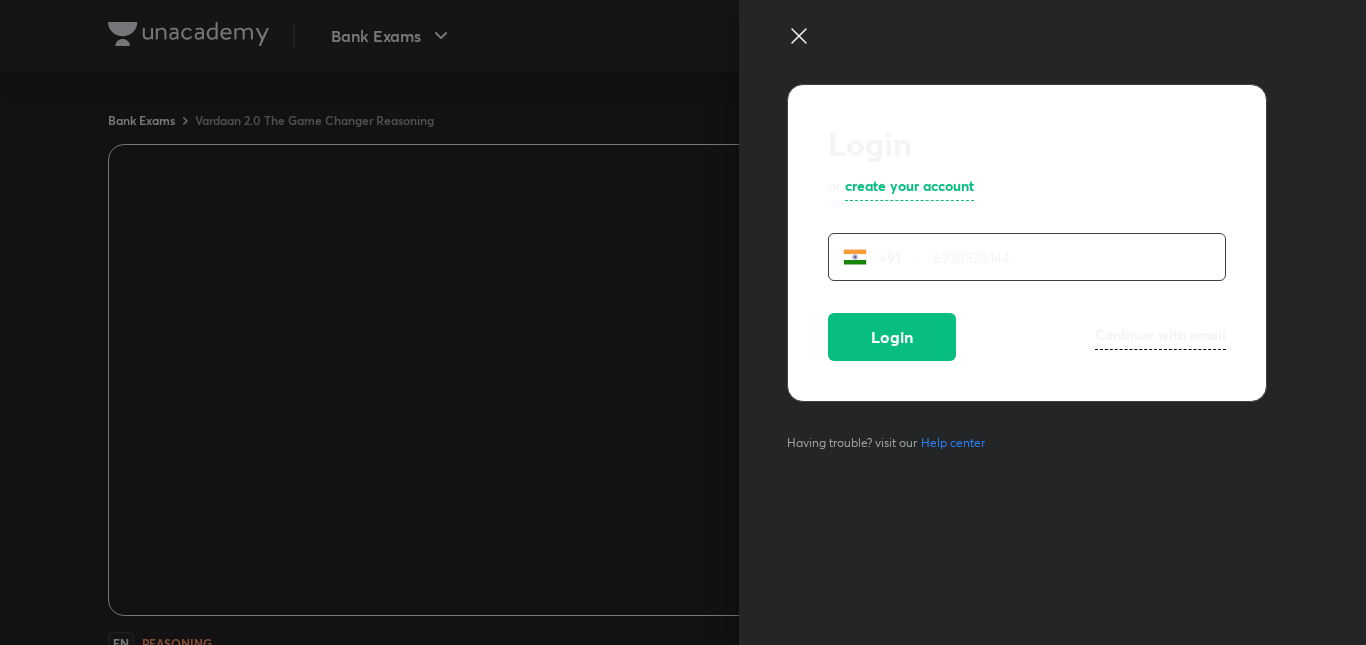 scroll, scrollTop: 0, scrollLeft: 0, axis: both 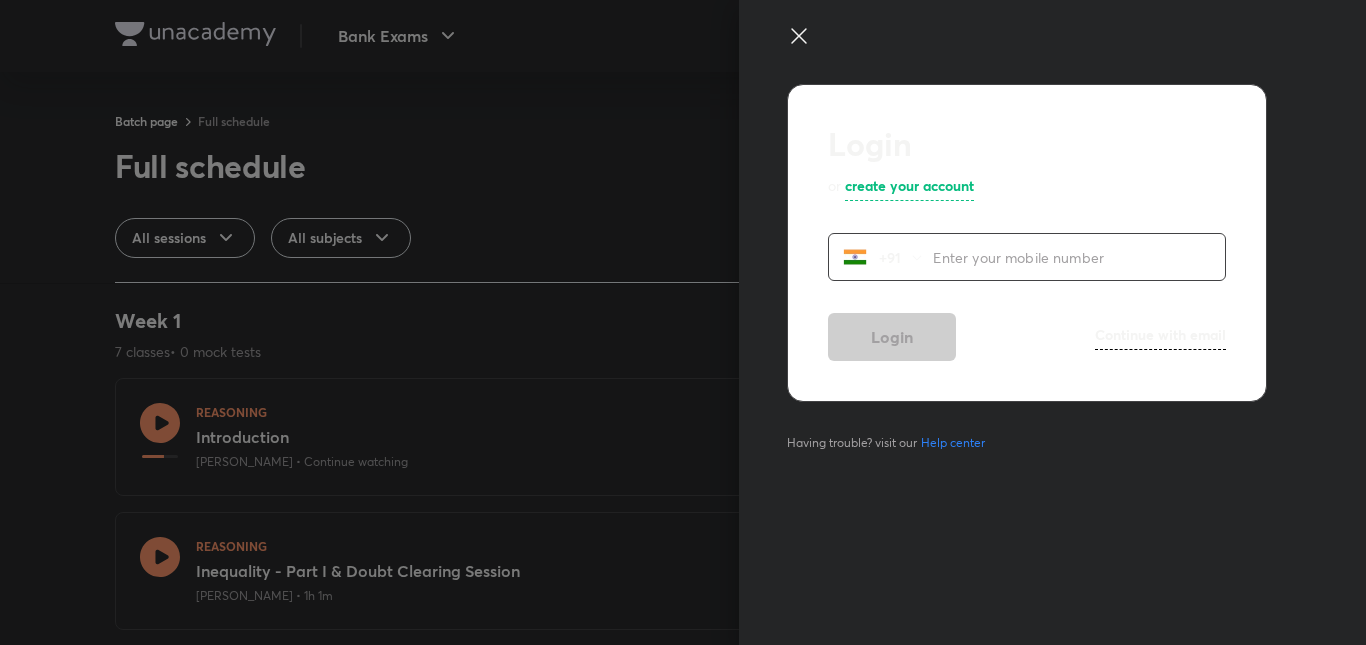 click 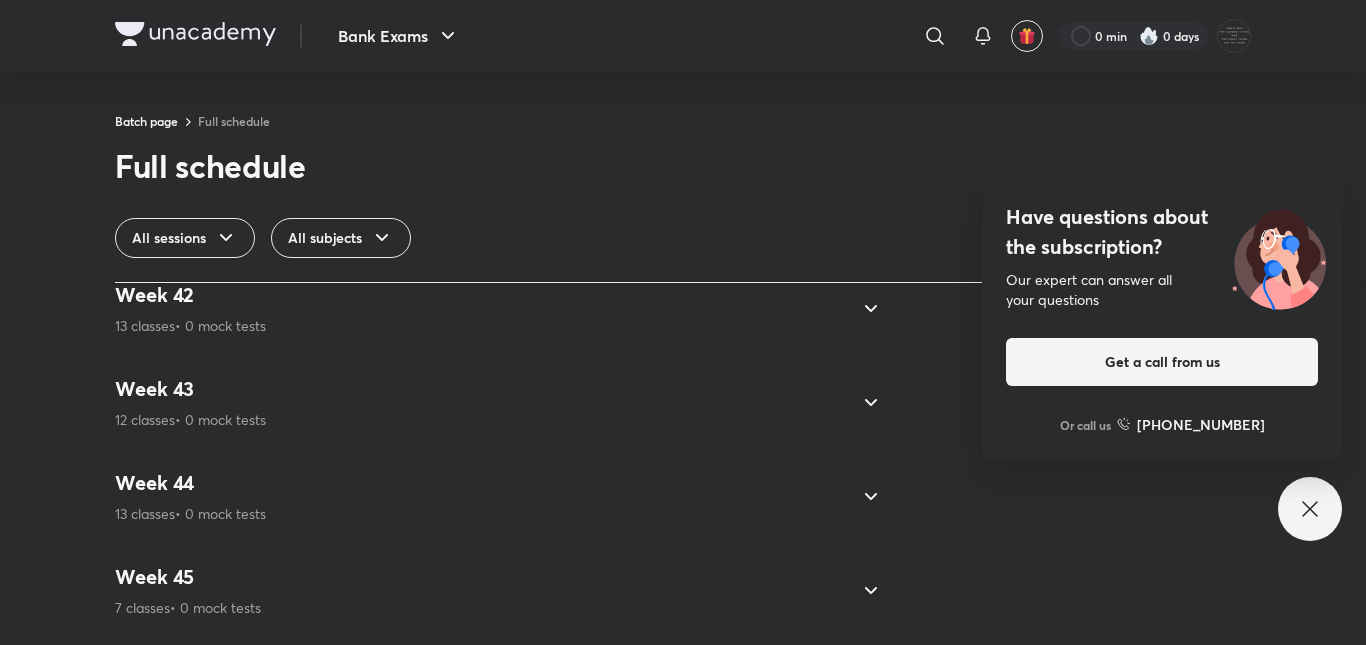 scroll, scrollTop: 8762, scrollLeft: 0, axis: vertical 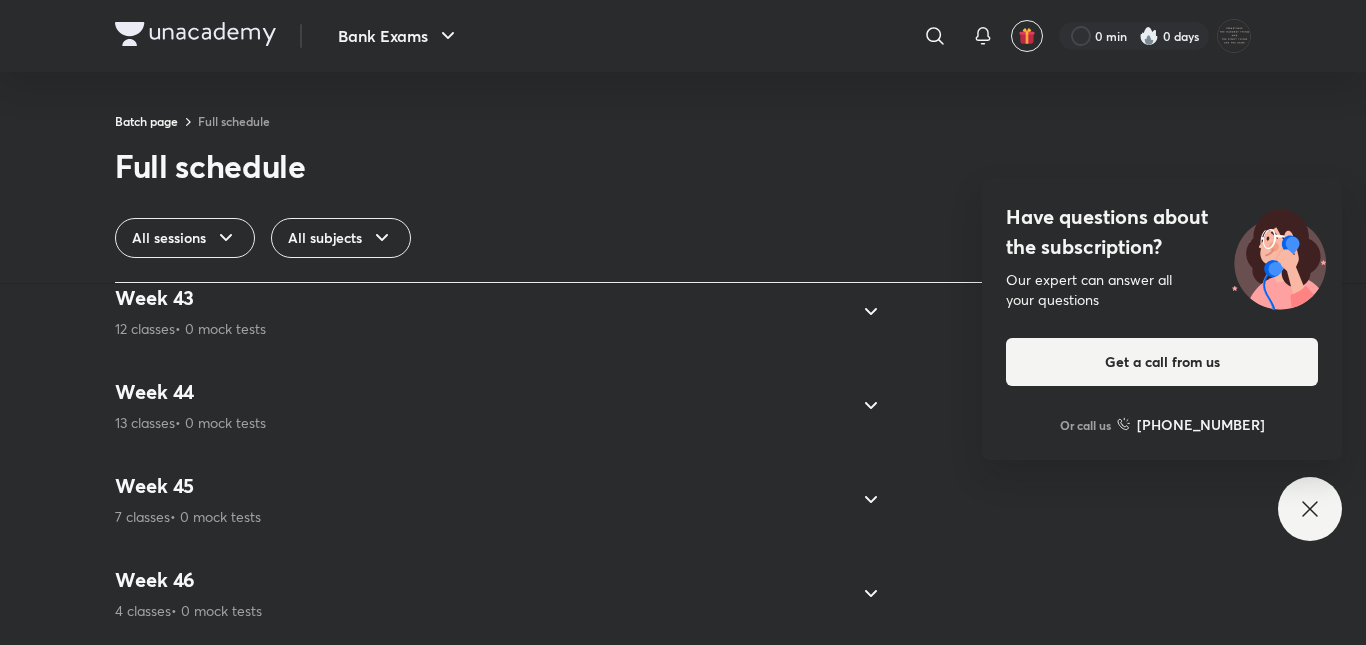 click on "Week 46 4 classes  •   0 mock tests" at bounding box center (481, 594) 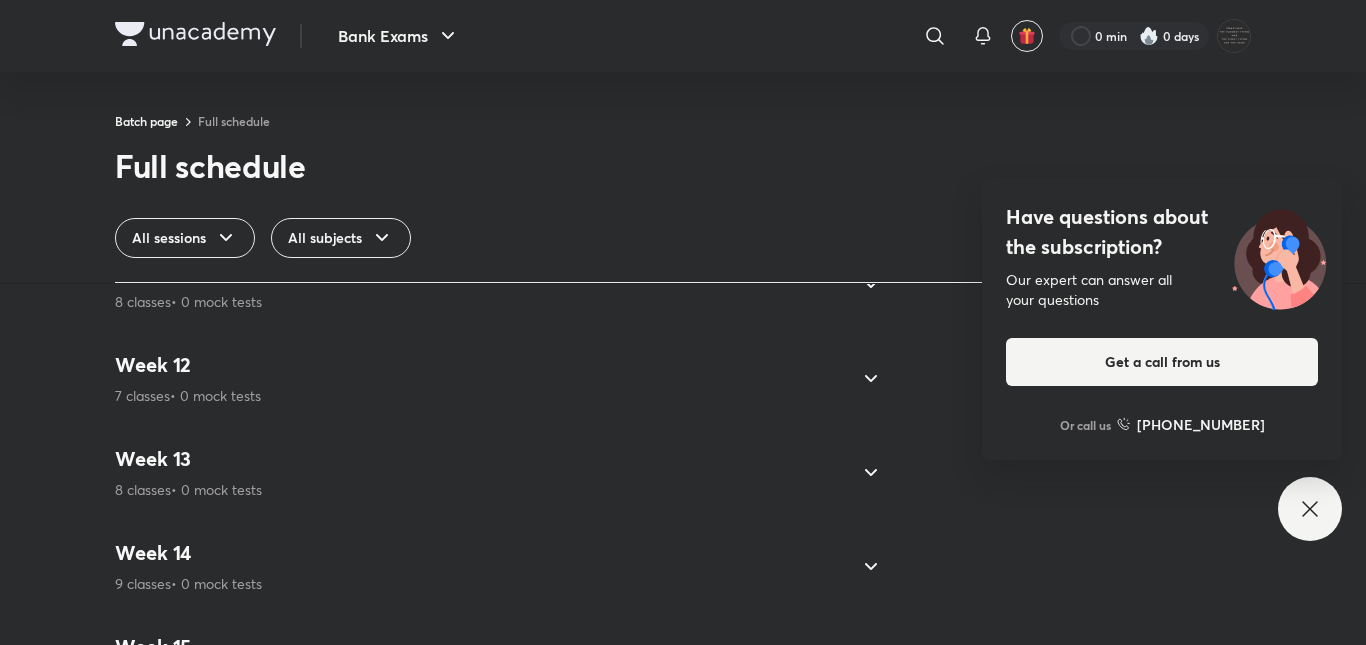 scroll, scrollTop: 4840, scrollLeft: 0, axis: vertical 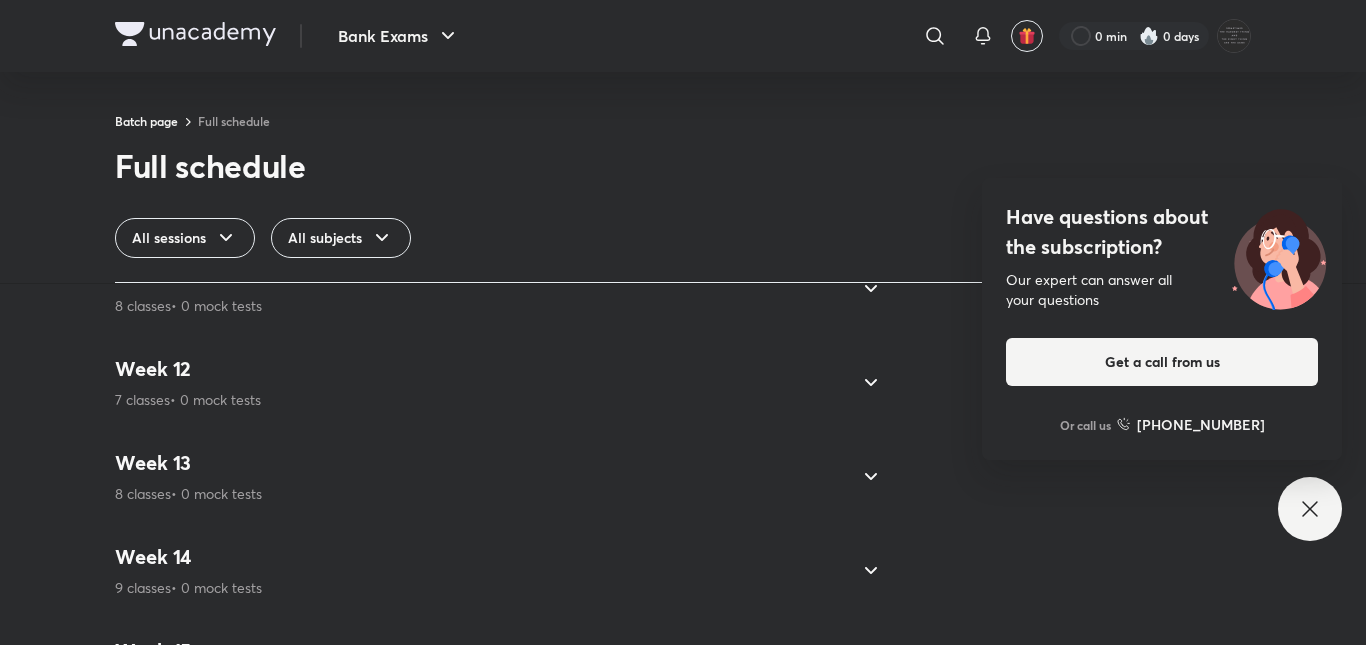 click on "Week 13 8 classes  •   0 mock tests" at bounding box center (481, 477) 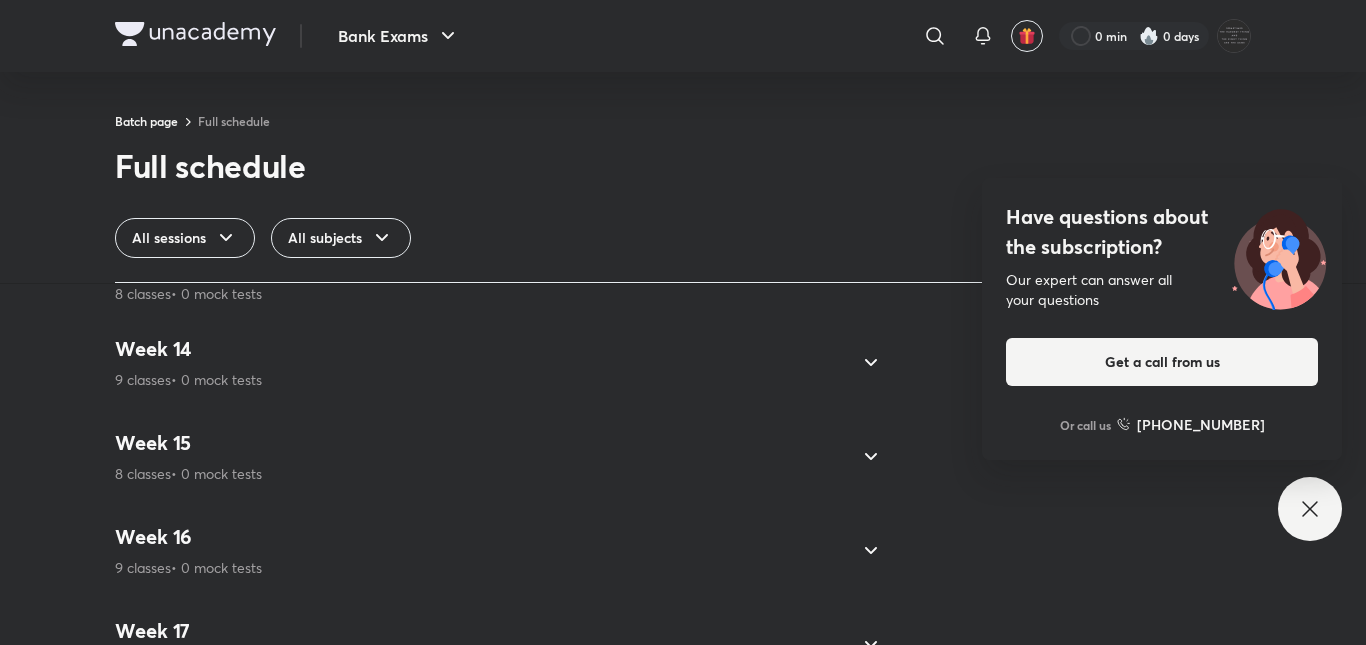 scroll, scrollTop: 4899, scrollLeft: 0, axis: vertical 